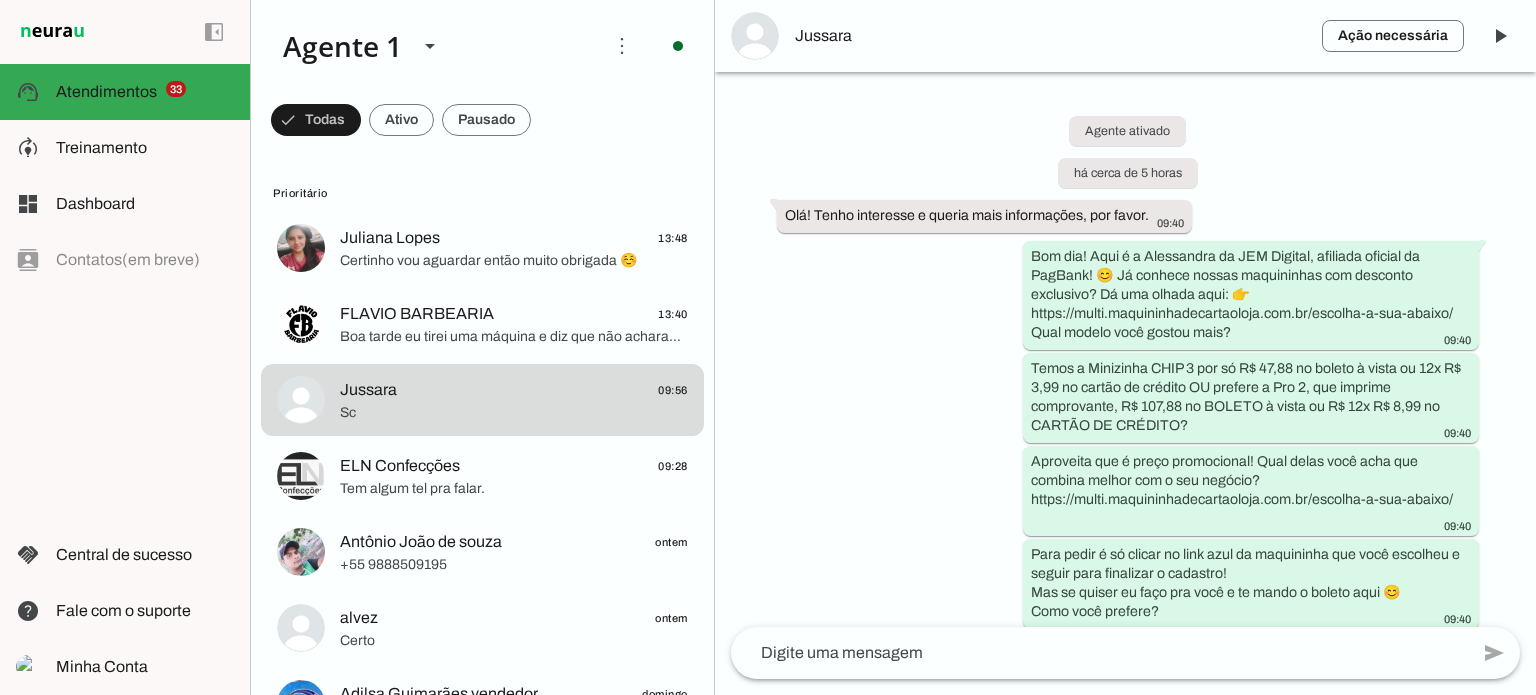 scroll, scrollTop: 0, scrollLeft: 0, axis: both 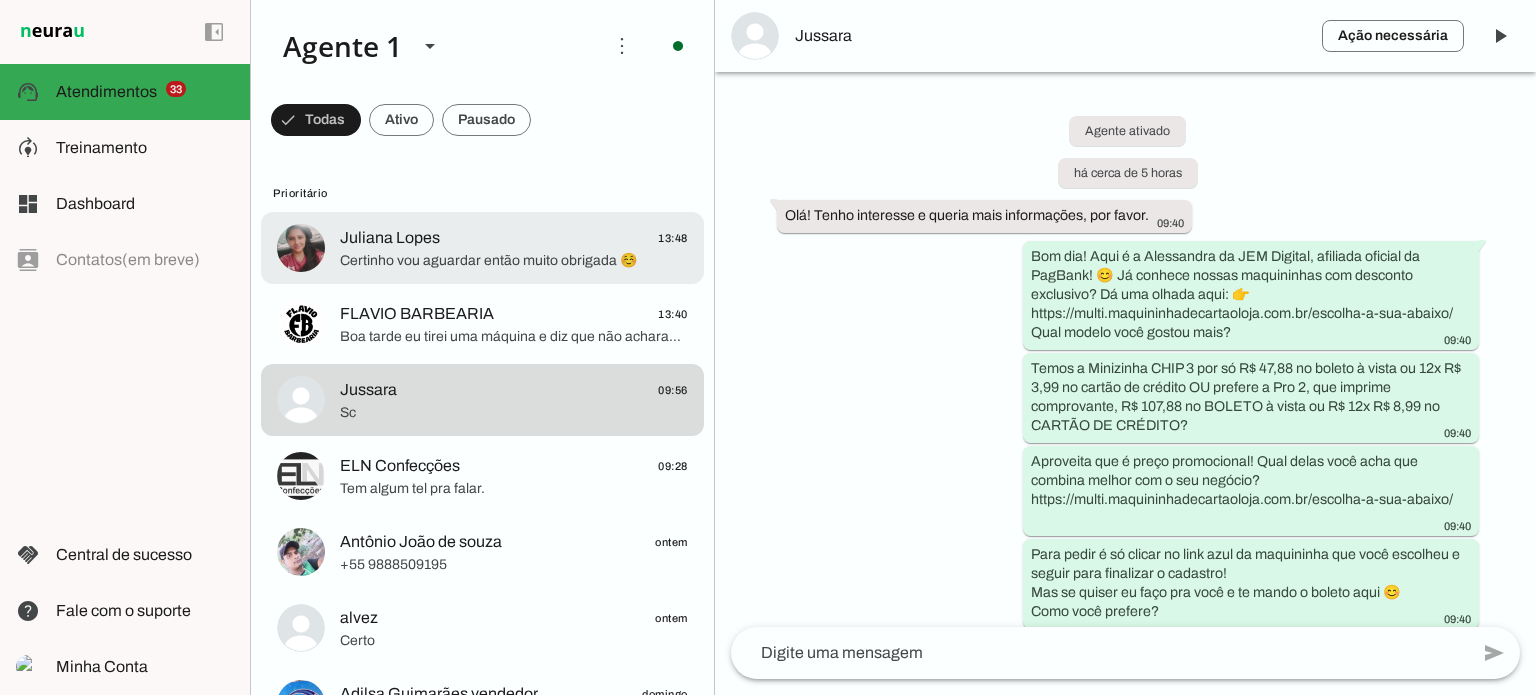 click on "Juliana Lopes
13:48" 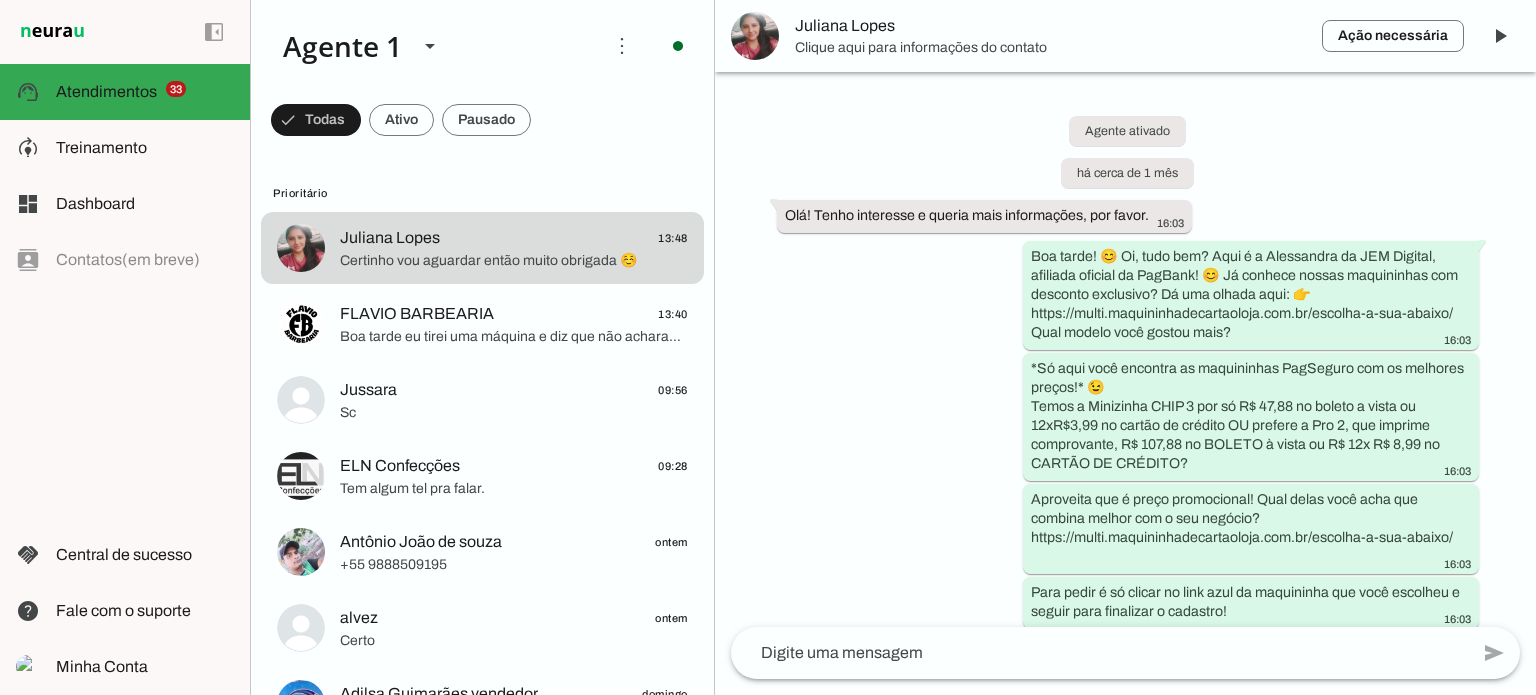 scroll, scrollTop: 7297, scrollLeft: 0, axis: vertical 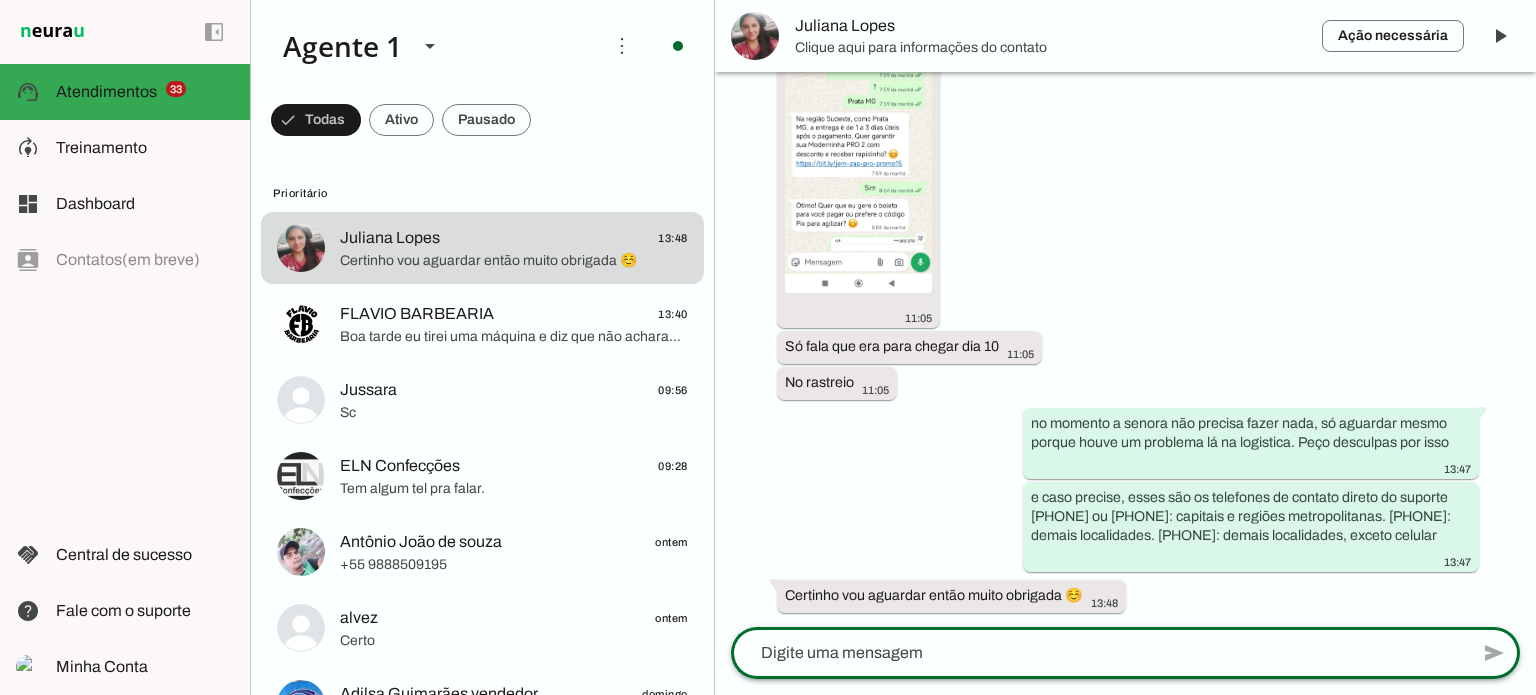 click 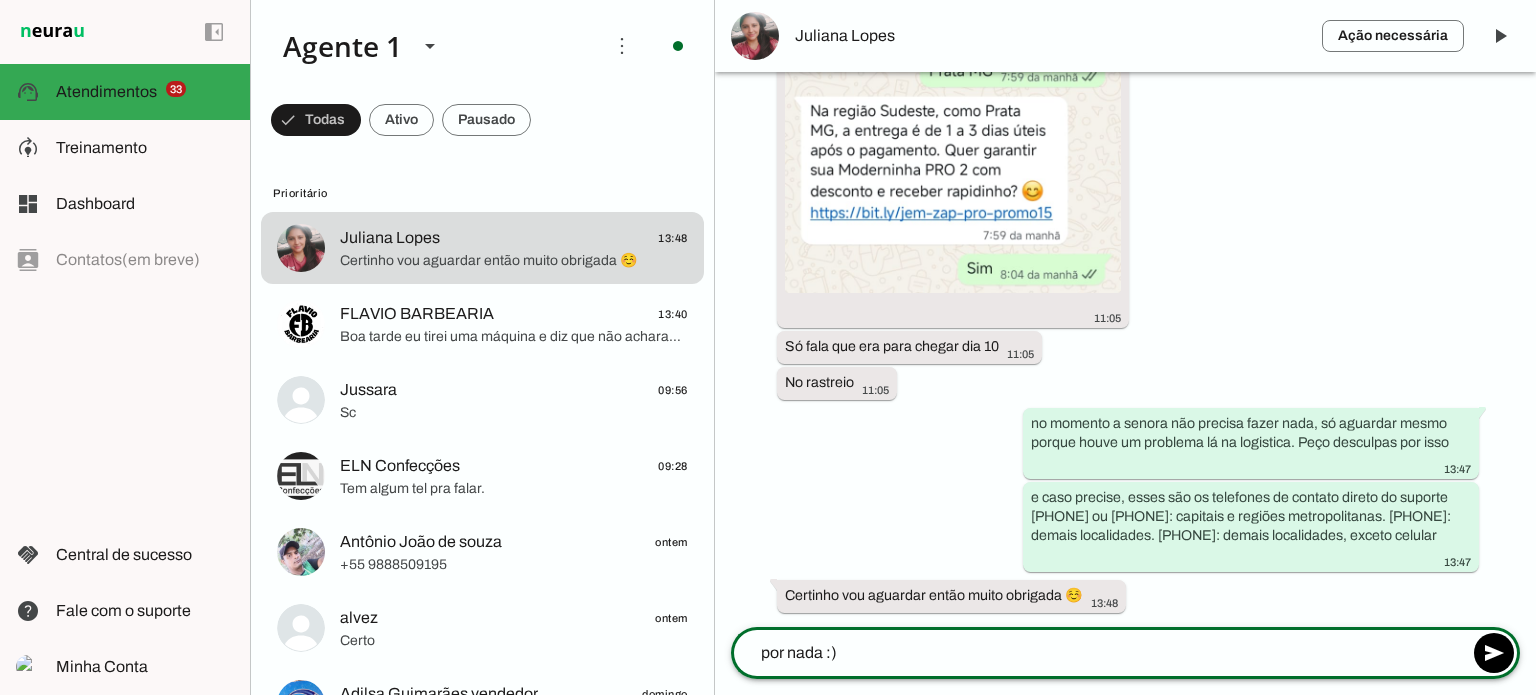 type on "por nada :)" 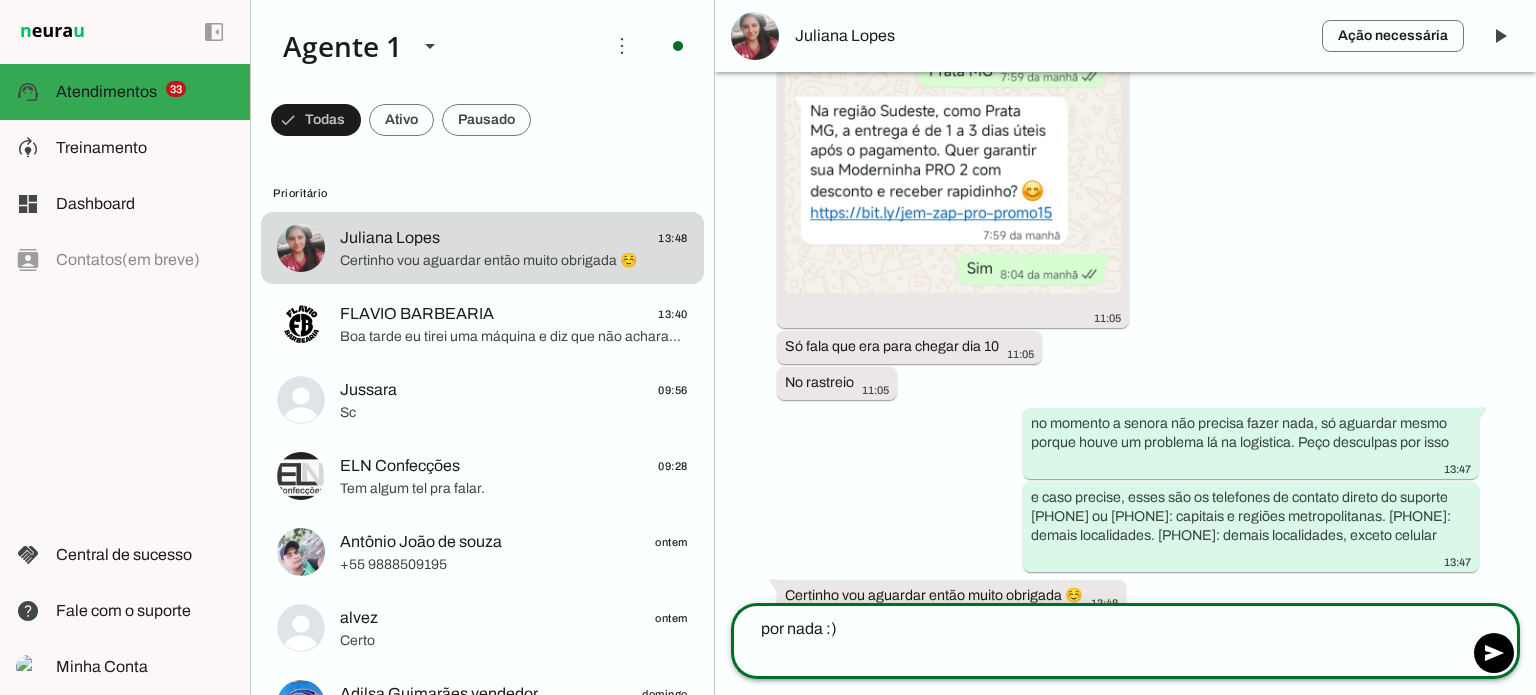 click on "por nada :)" 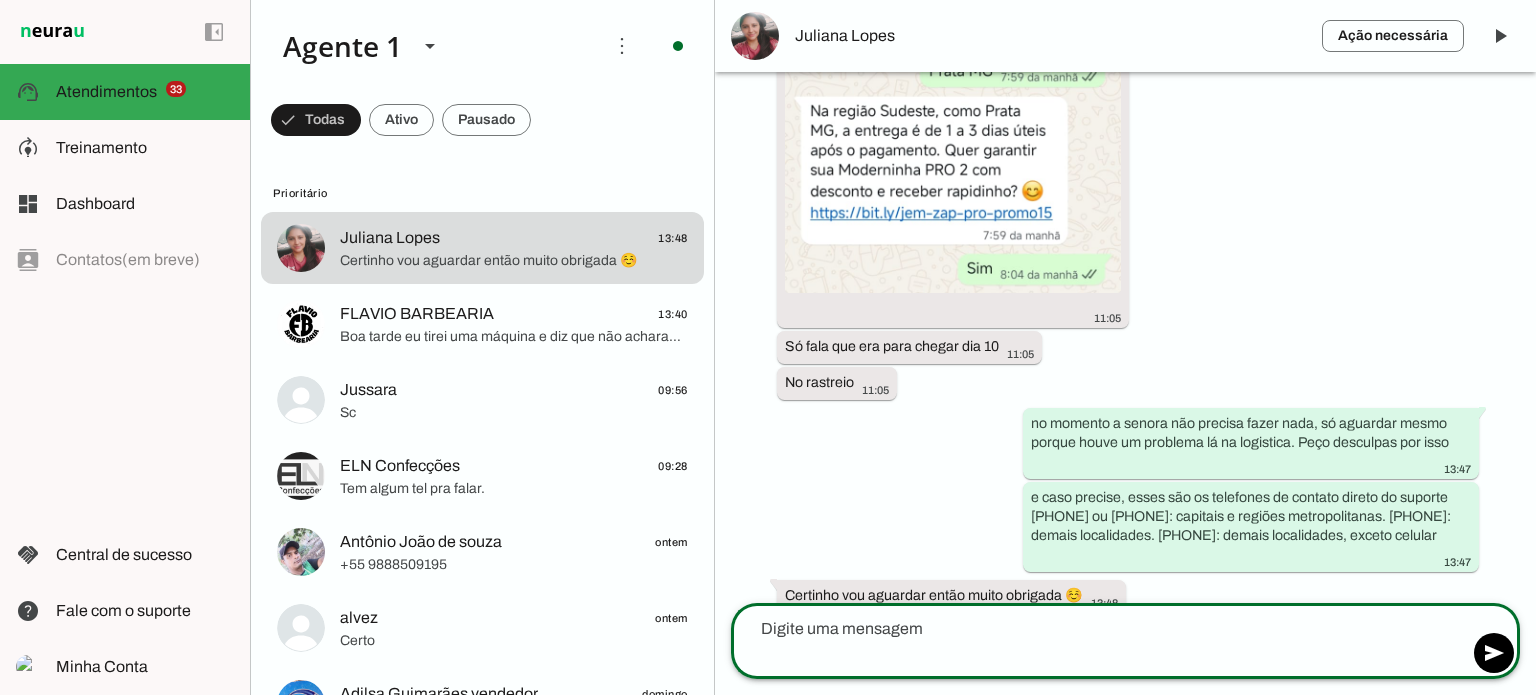 scroll, scrollTop: 7333, scrollLeft: 0, axis: vertical 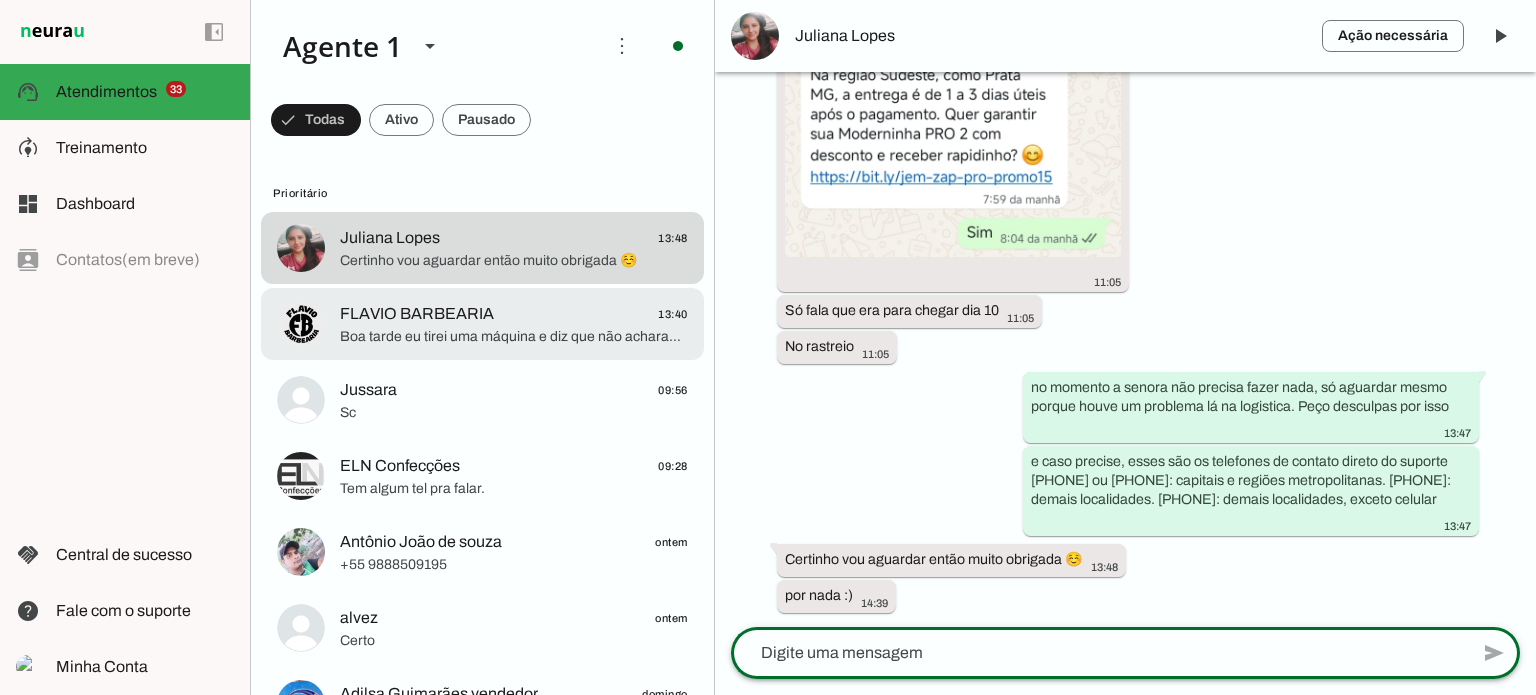 click on "Boa tarde eu tirei uma máquina e diz que não acharam o endereço porque não liga par o número não tem o meu número como faço" 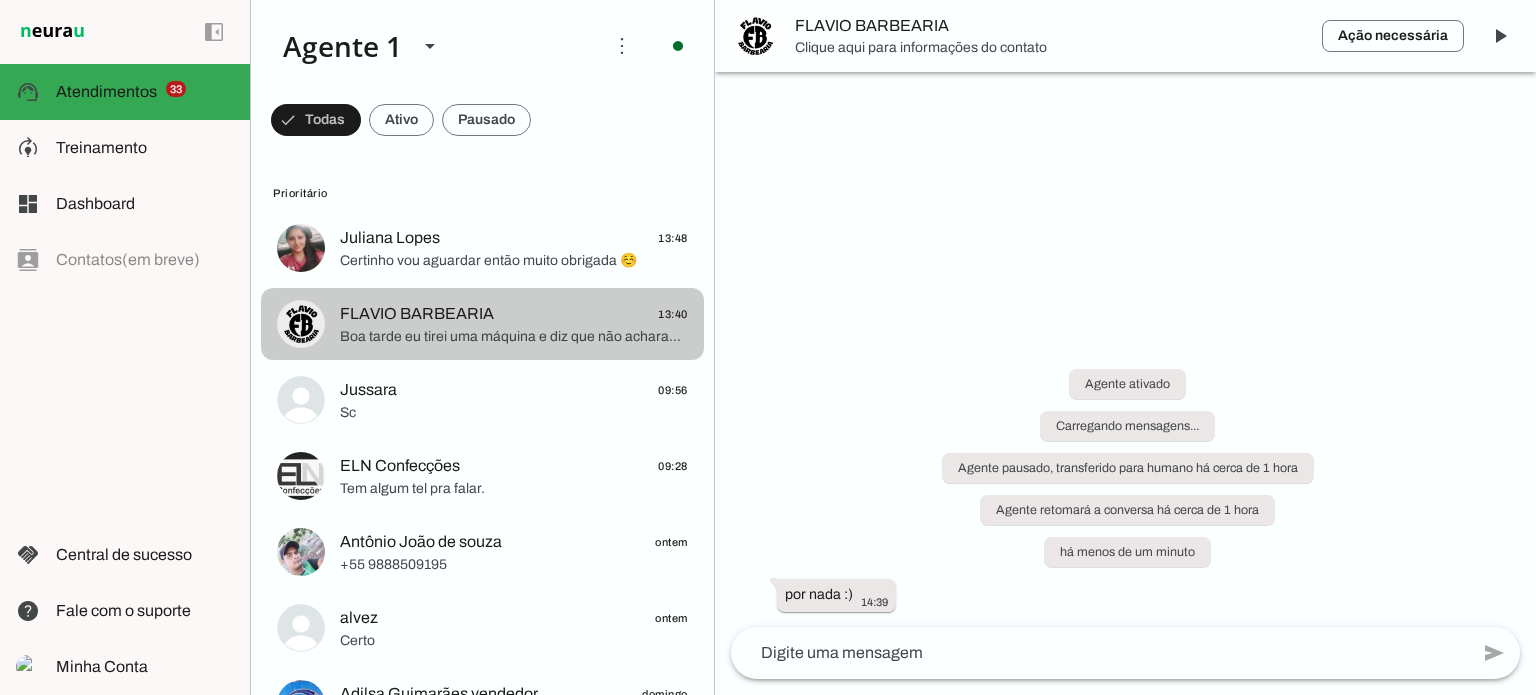 scroll, scrollTop: 436, scrollLeft: 0, axis: vertical 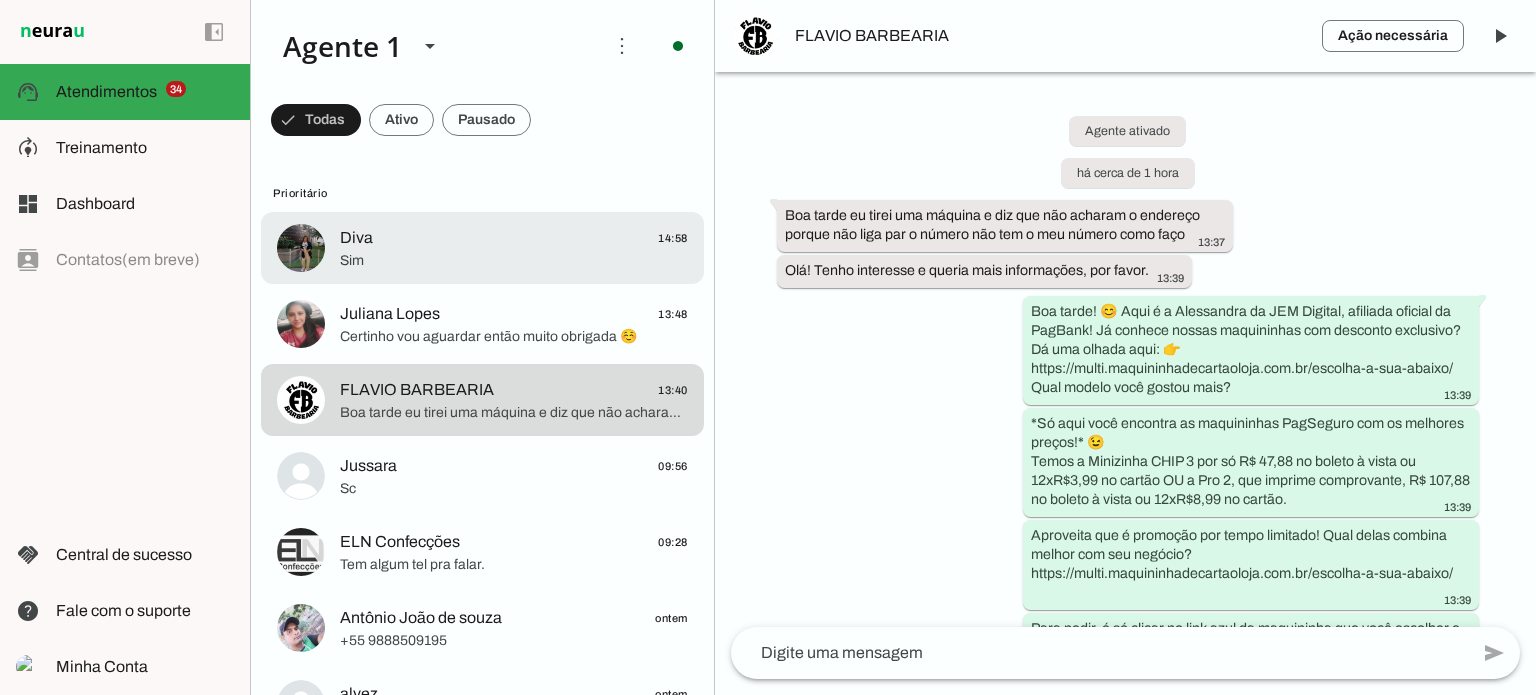 click at bounding box center (514, 248) 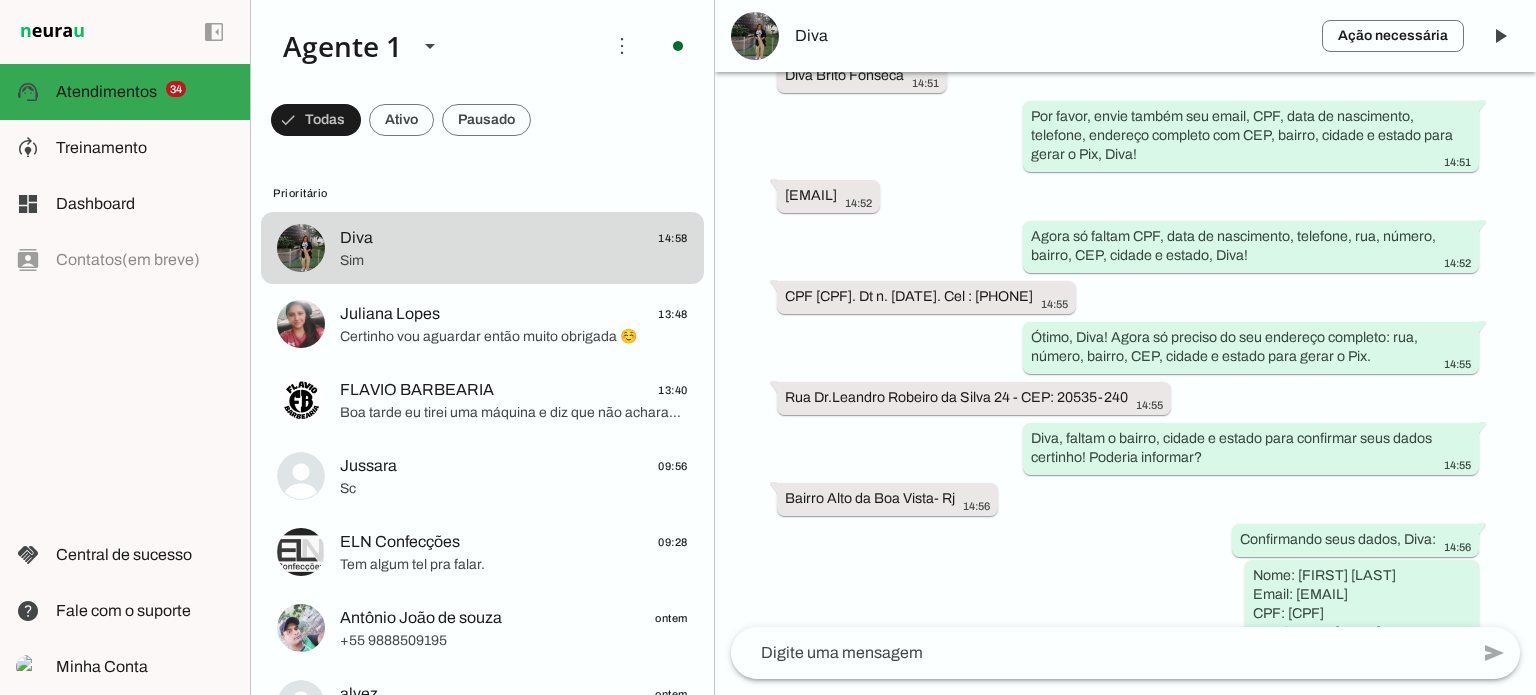 scroll, scrollTop: 1672, scrollLeft: 0, axis: vertical 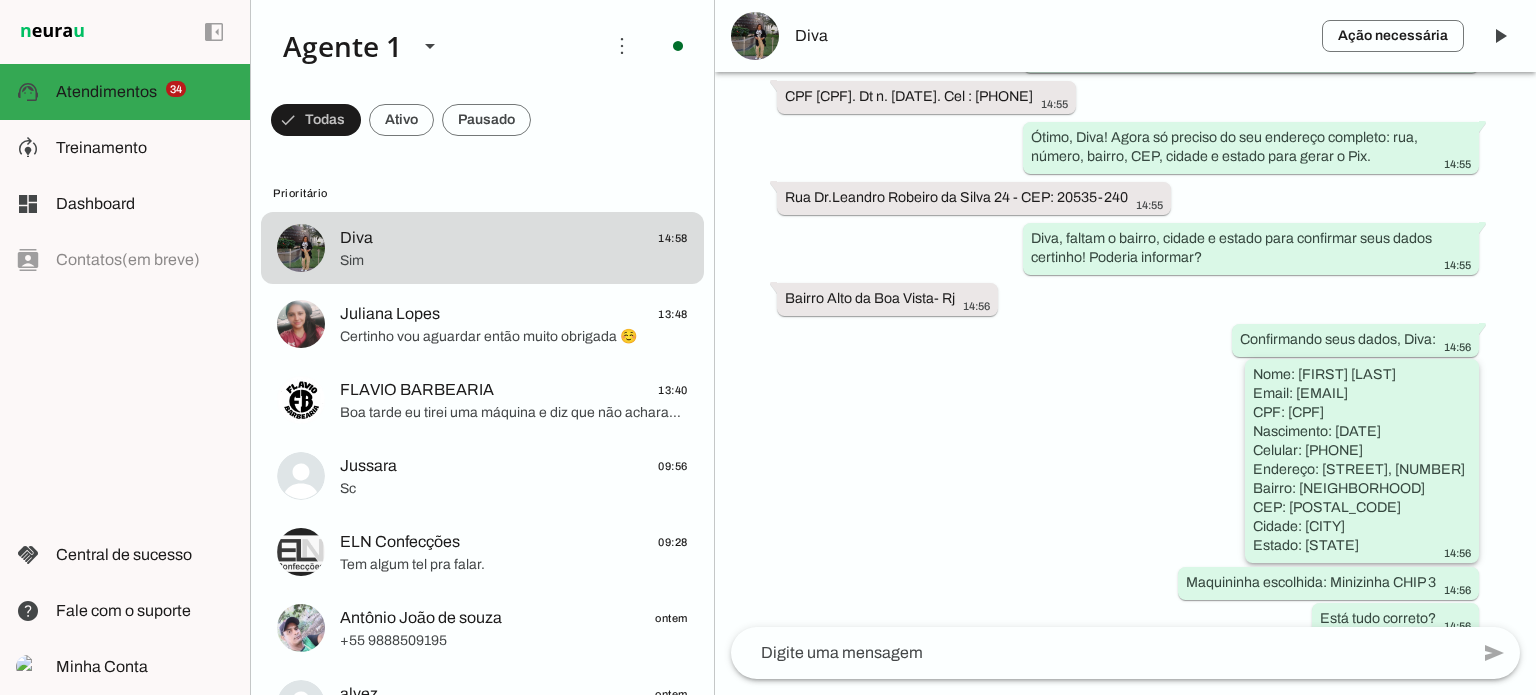 drag, startPoint x: 1199, startPoint y: 398, endPoint x: 1340, endPoint y: 396, distance: 141.01419 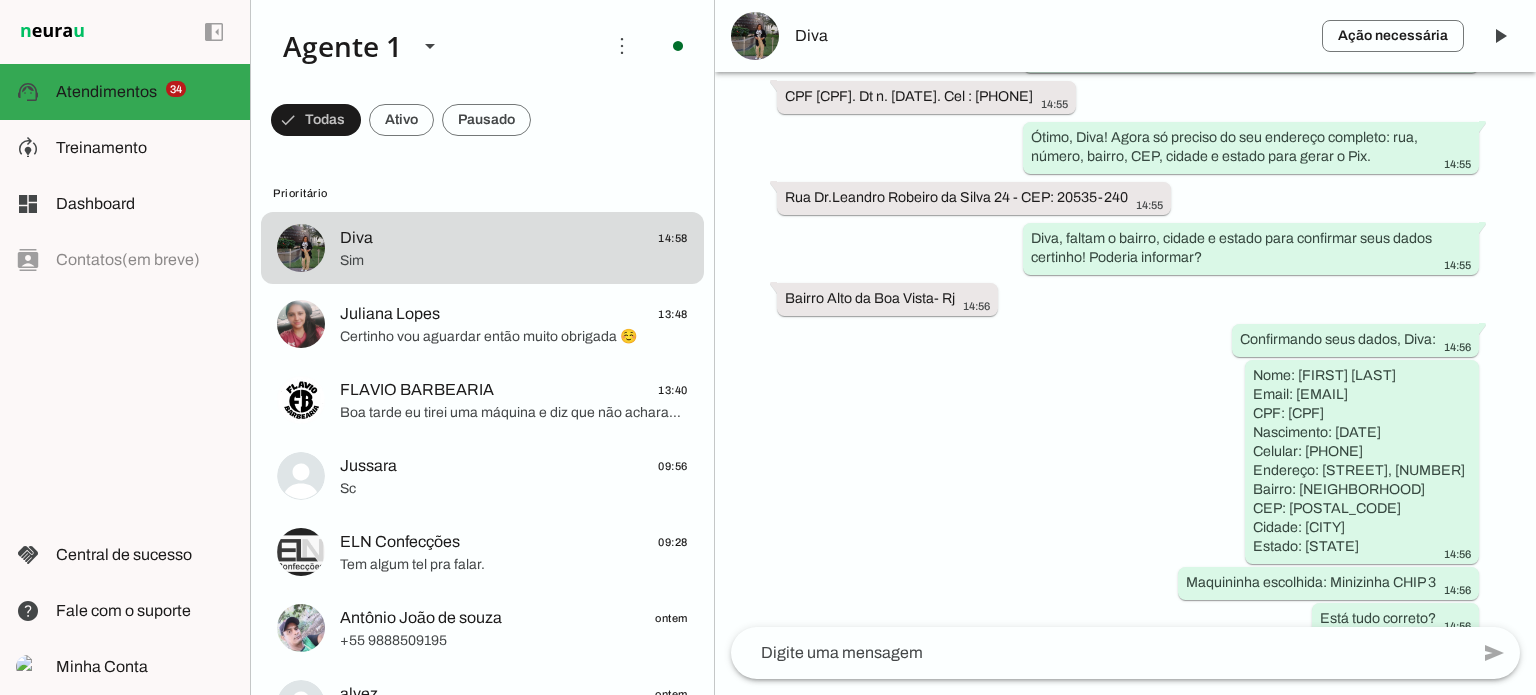 drag, startPoint x: 1242, startPoint y: 427, endPoint x: 1528, endPoint y: 459, distance: 287.78464 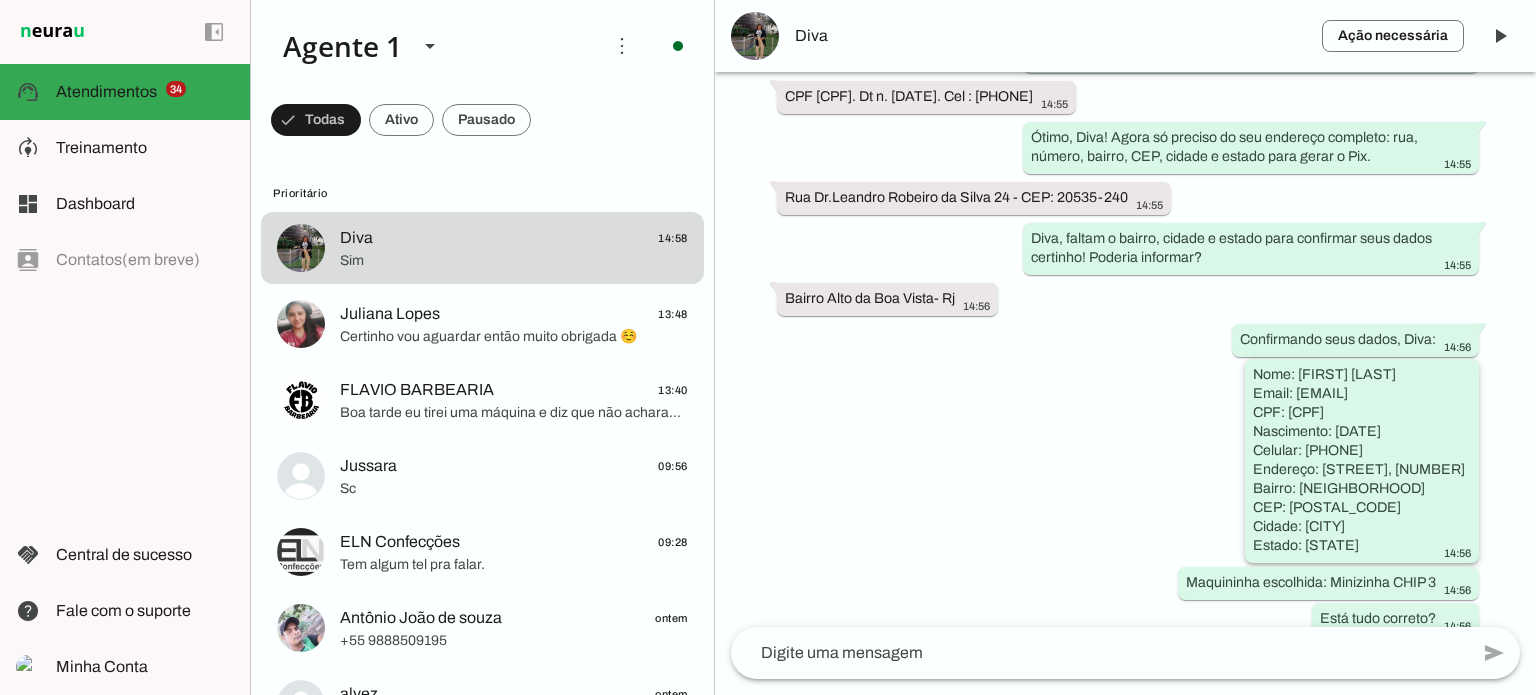 click on "Nome: [FIRST] [LAST]
Email: [EMAIL]
CPF: [CPF]
Nascimento: [DATE]
Celular: [PHONE]
Endereço: [STREET], [NUMBER]
Bairro: [NEIGHBORHOOD]
CEP: [POSTAL_CODE]
Cidade: [CITY]
Estado: [STATE]
14:56" at bounding box center [1395, 621] 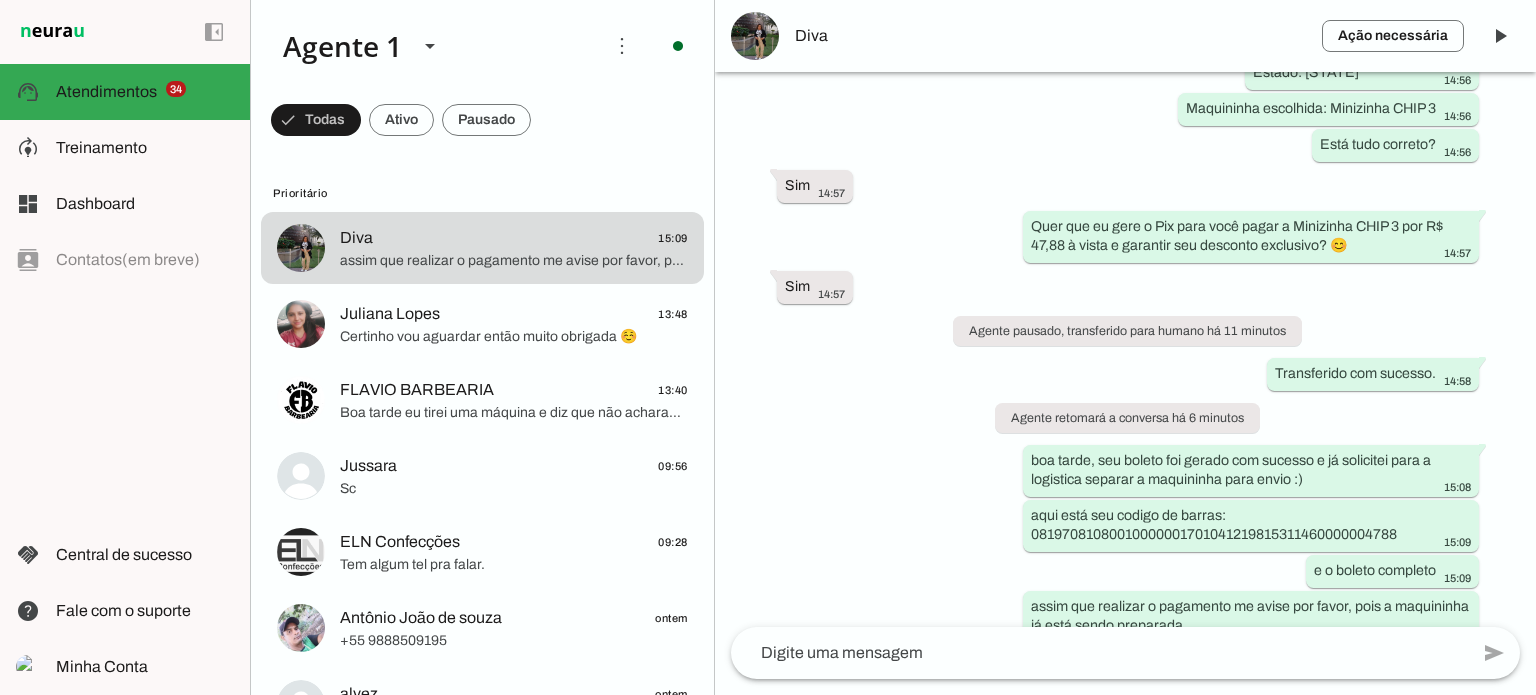 scroll, scrollTop: 2176, scrollLeft: 0, axis: vertical 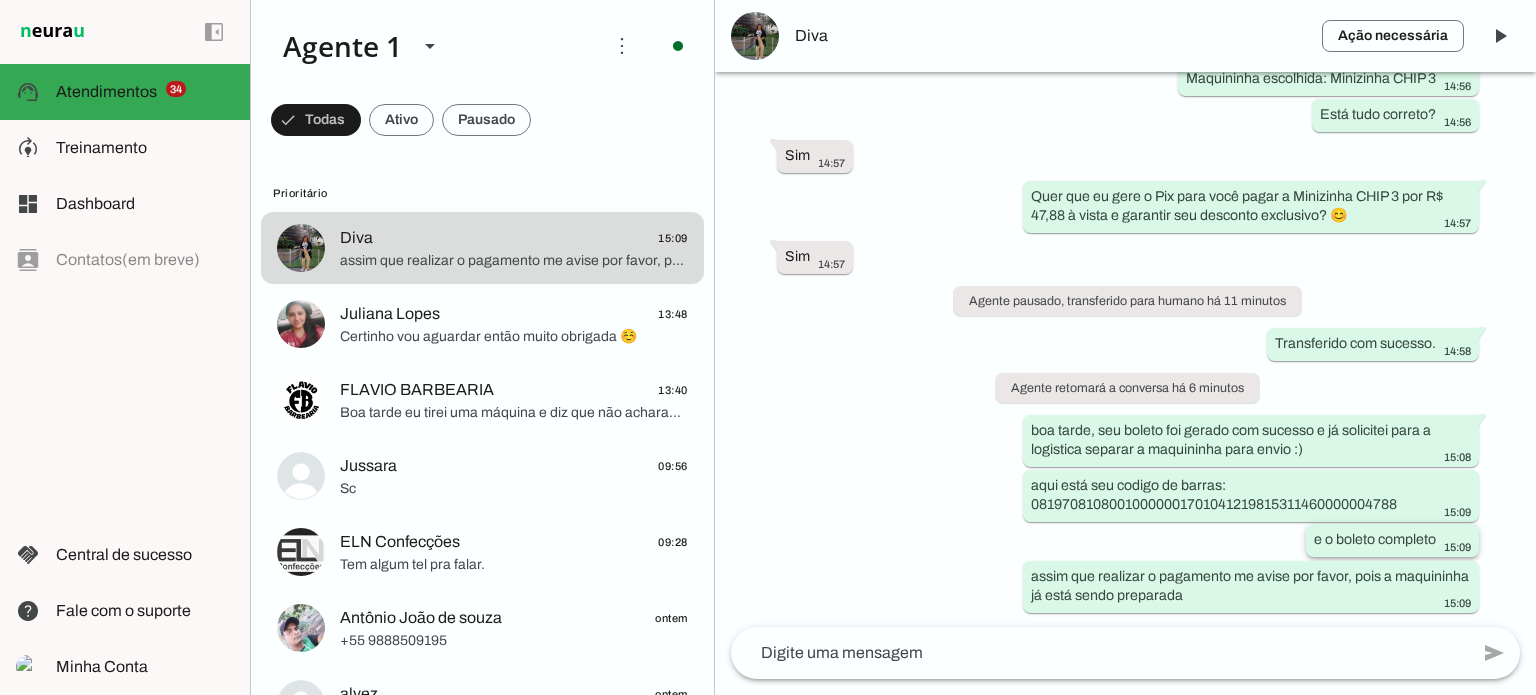 click on "e o boleto completo" 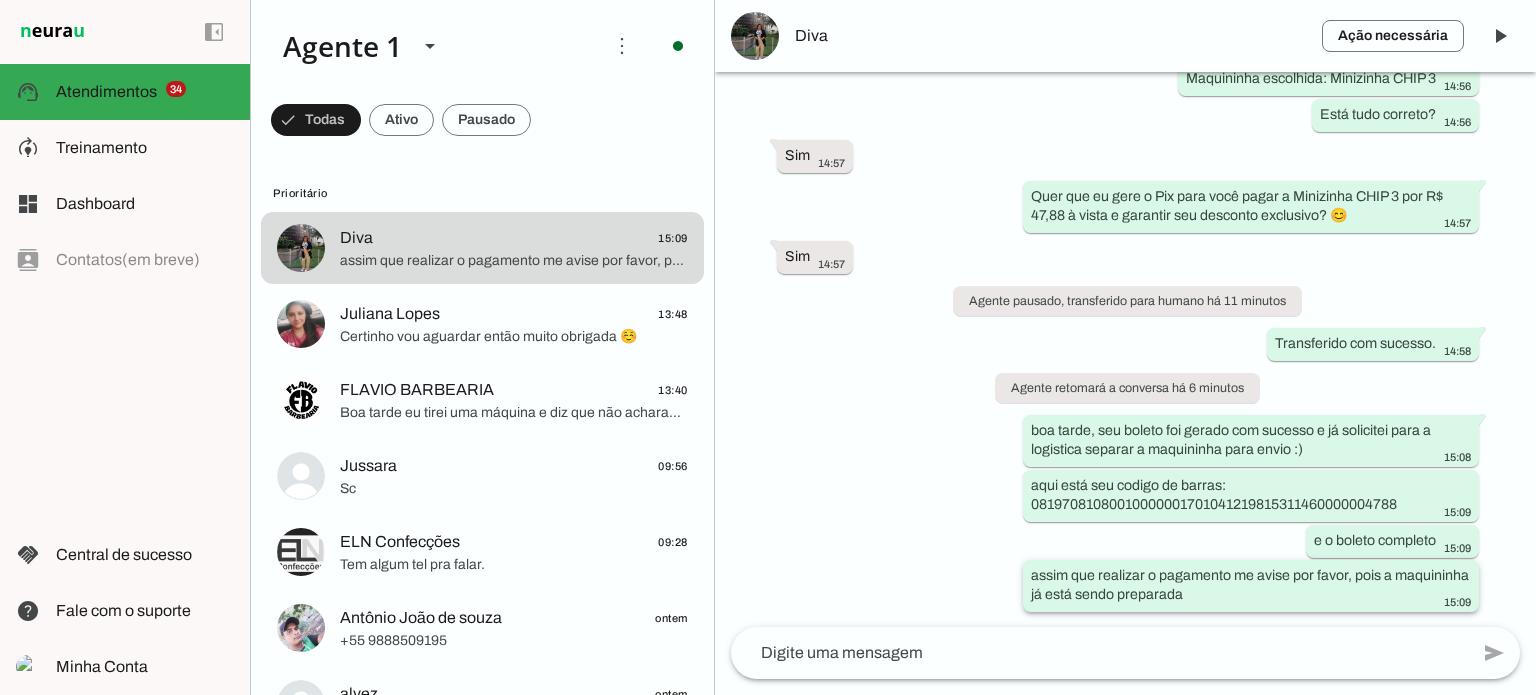 click on "assim que realizar o pagamento me avise por favor, pois a maquininha já está sendo preparada" 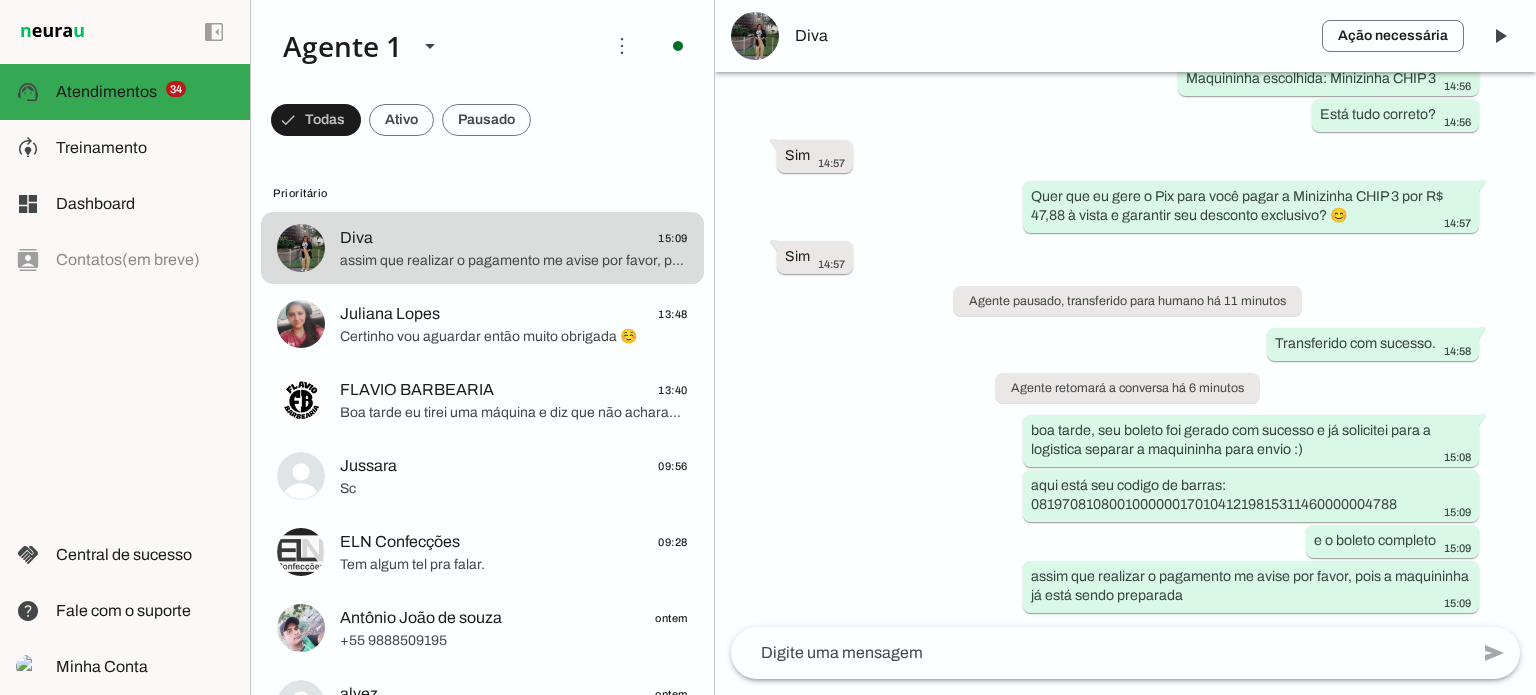 click 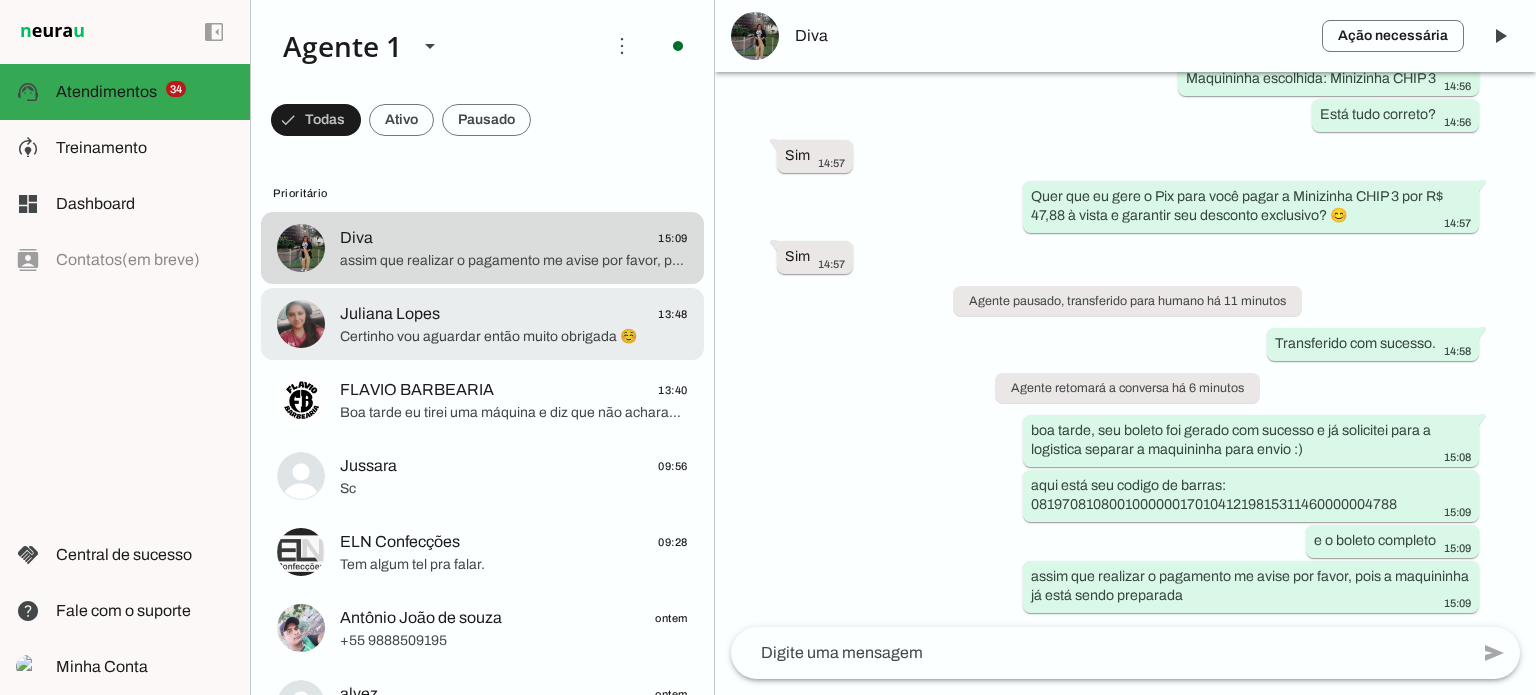 click on "Juliana Lopes
13:48" 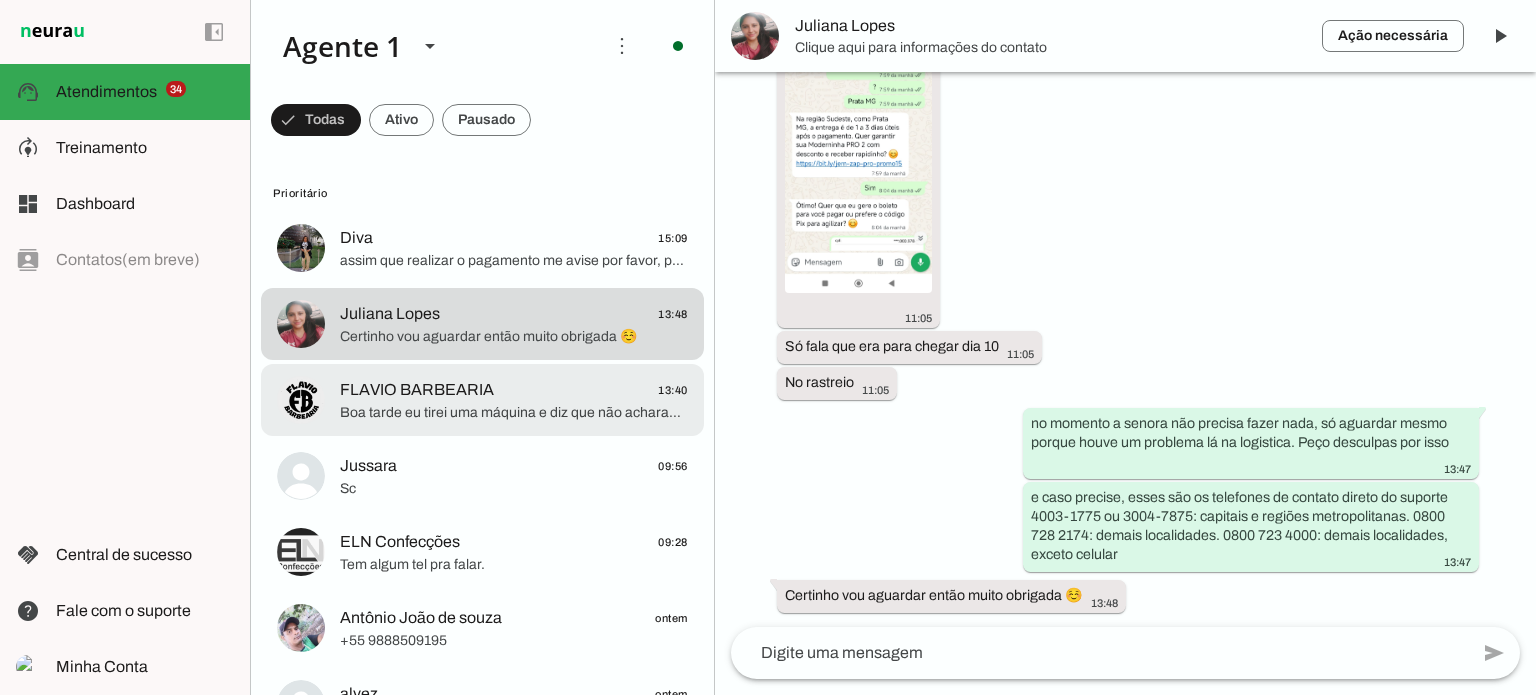 click on "Boa tarde eu tirei uma máquina e diz que não acharam o endereço porque não liga par o número não tem o meu número como faço" 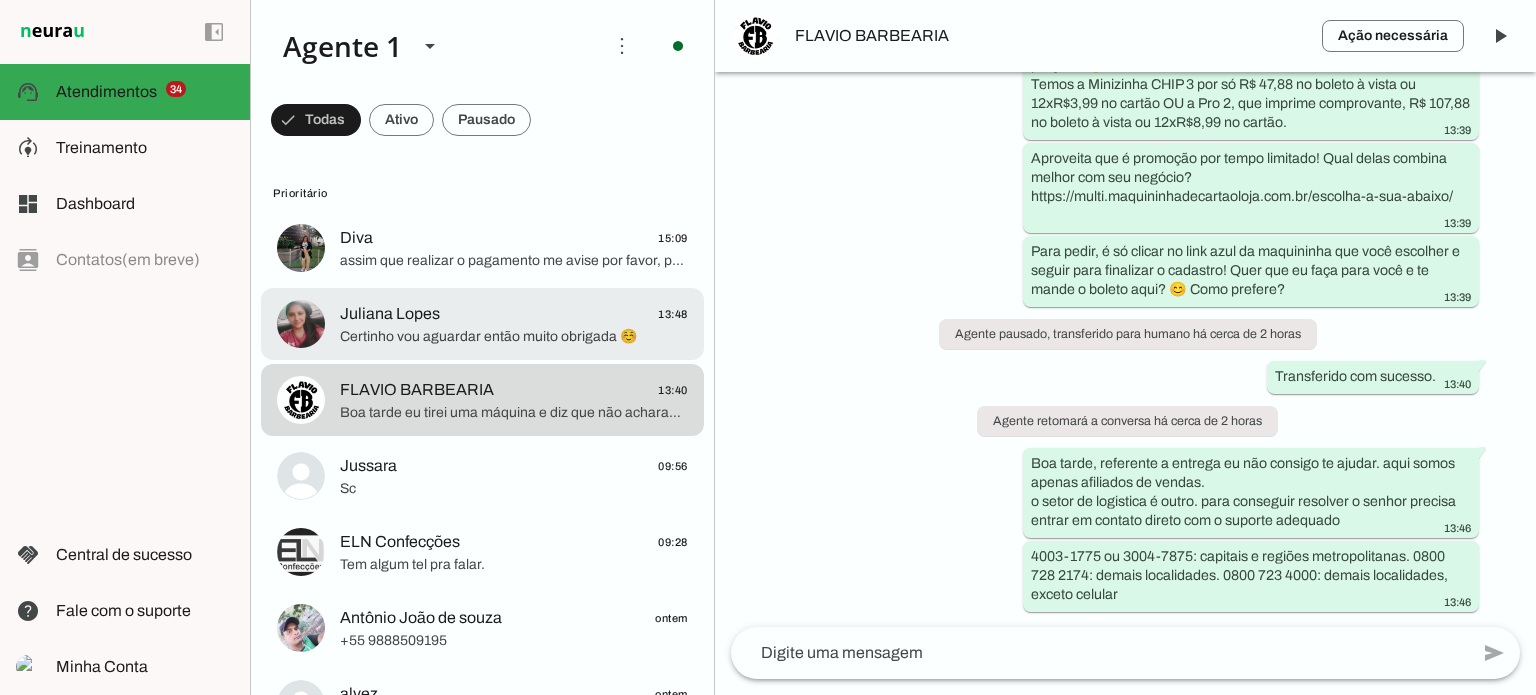 click on "Certinho vou aguardar então muito obrigada ☺️" 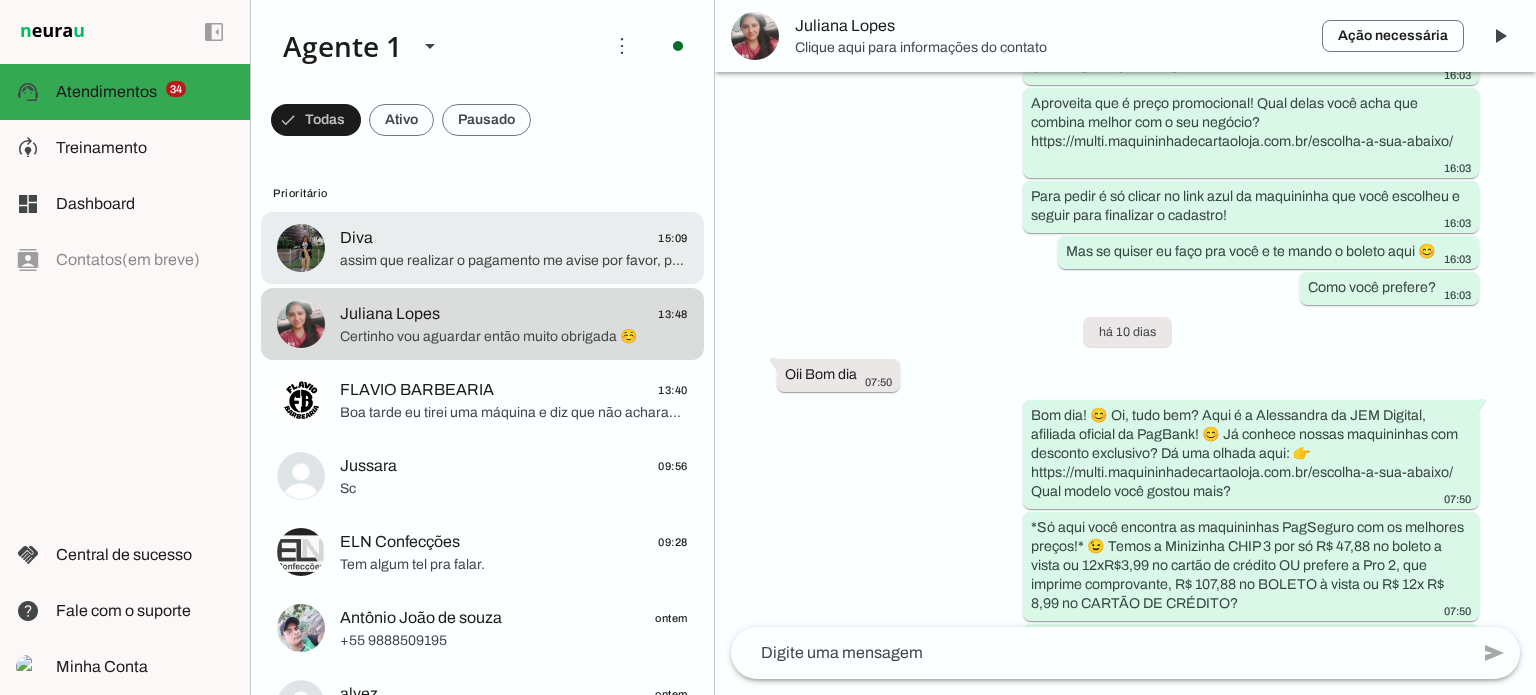 click on "Diva
15:09" 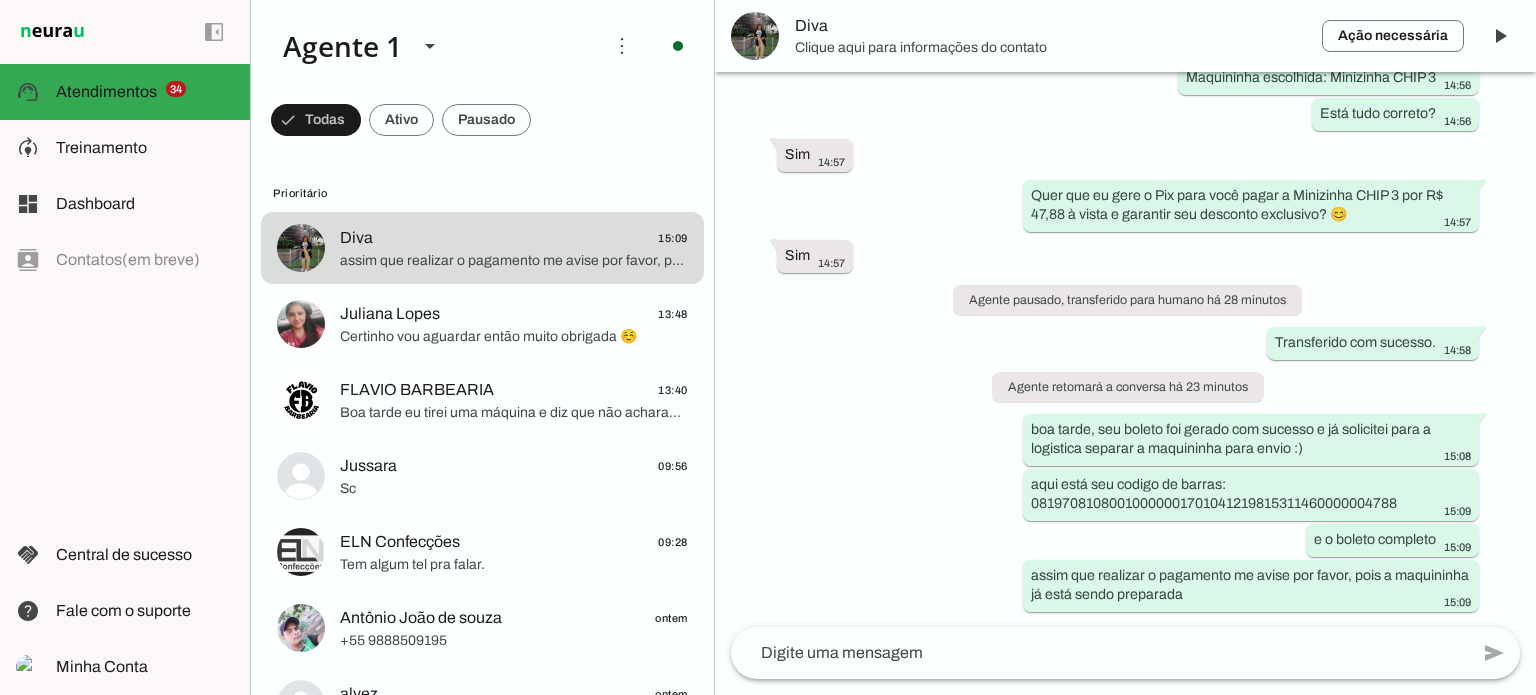 scroll, scrollTop: 2176, scrollLeft: 0, axis: vertical 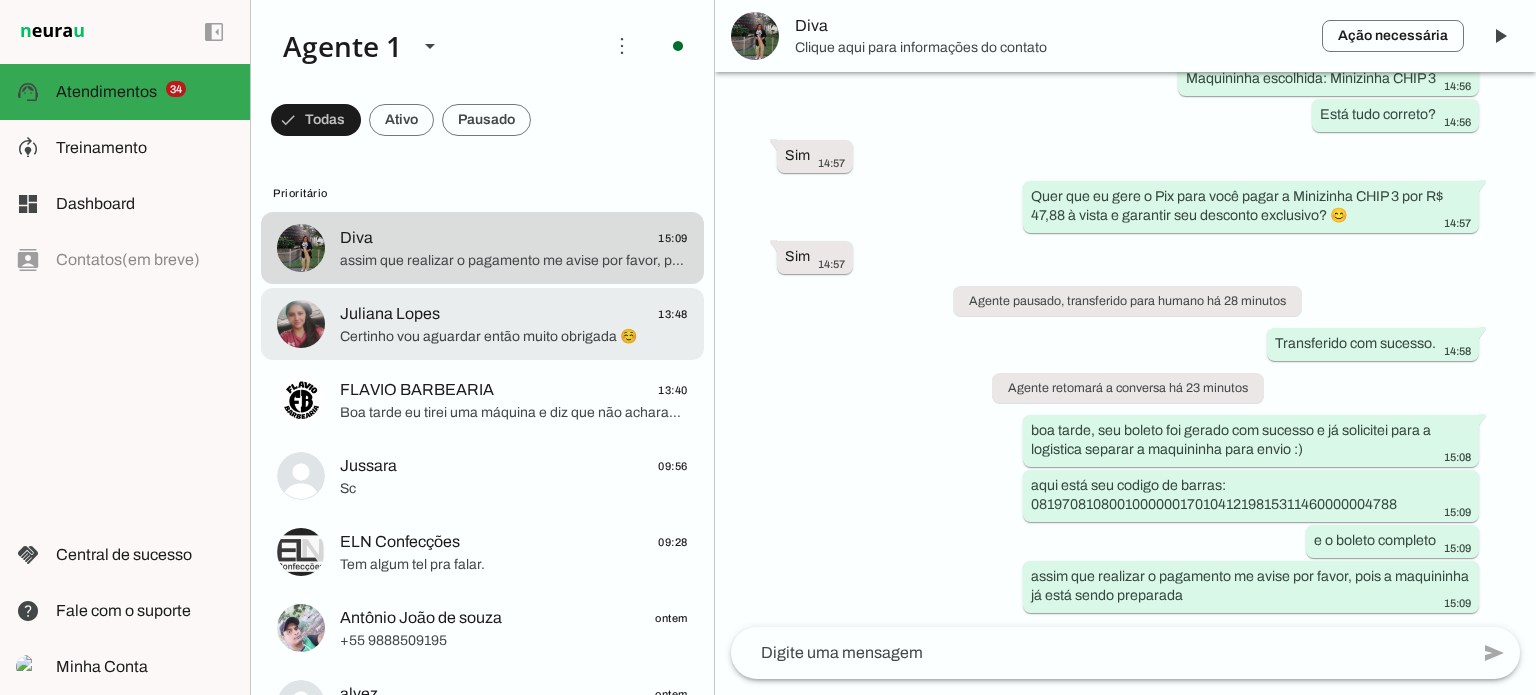 click on "Juliana Lopes" 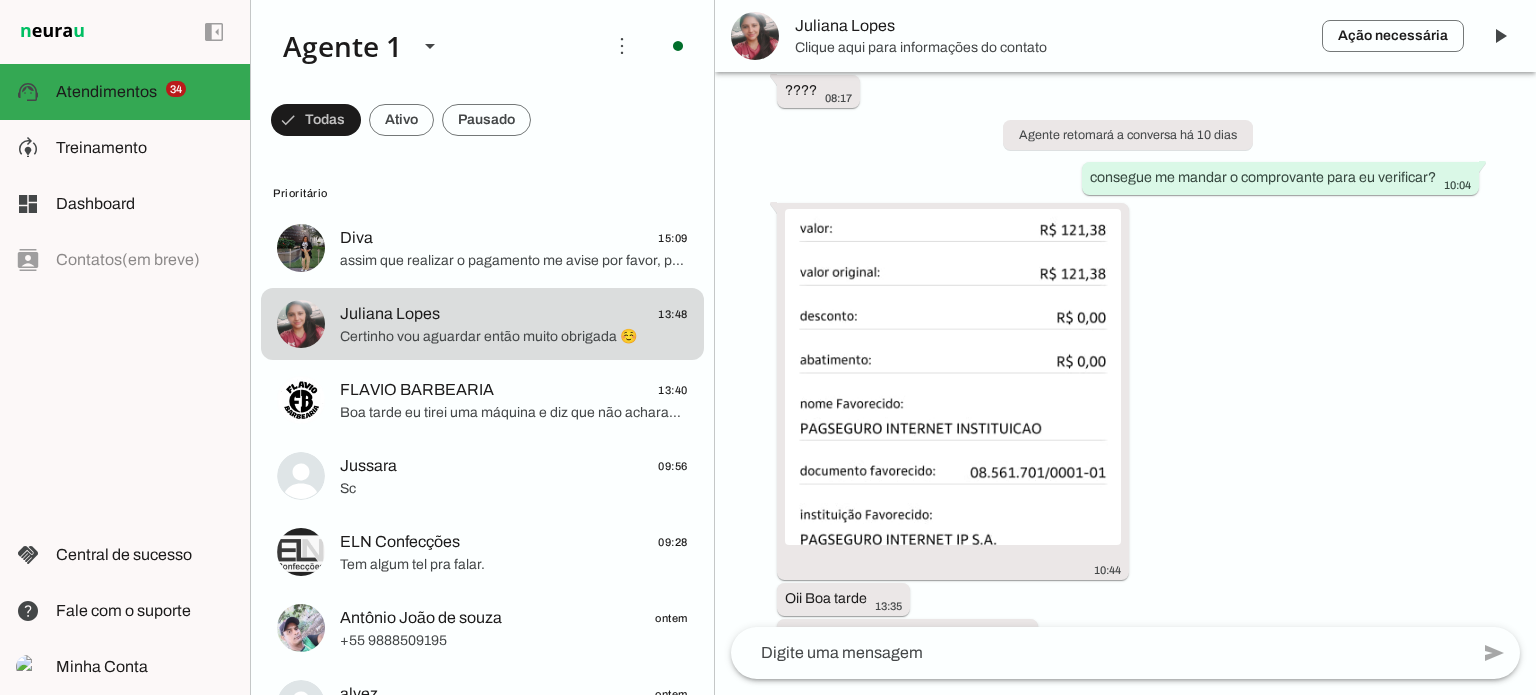 scroll, scrollTop: 7297, scrollLeft: 0, axis: vertical 